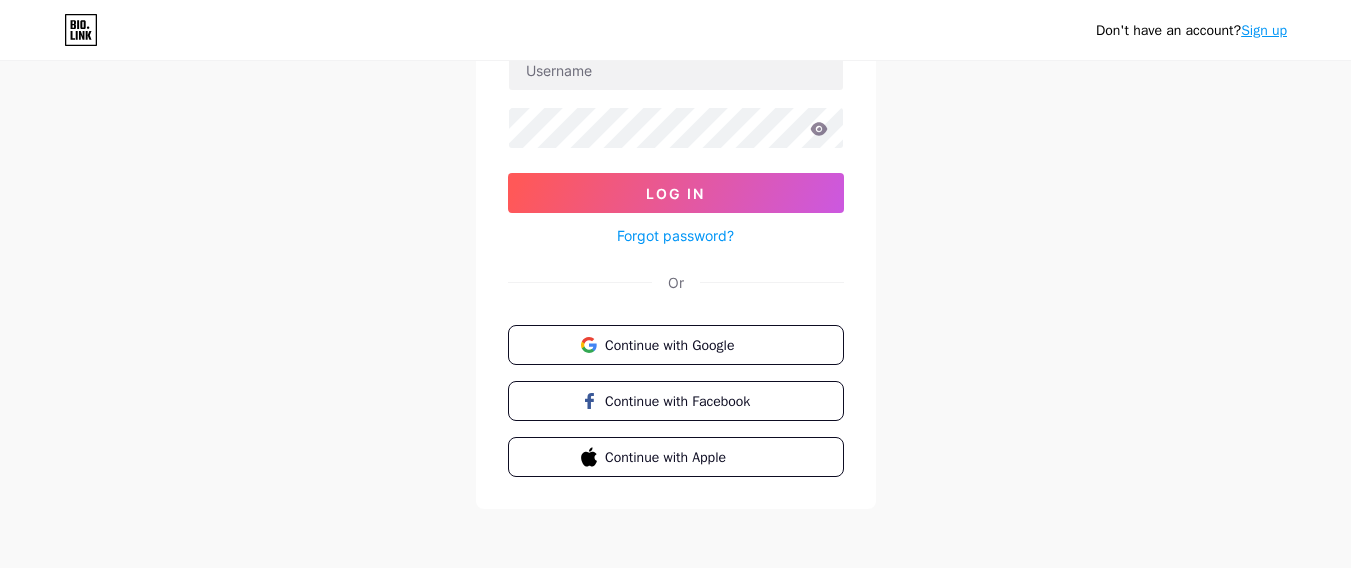 scroll, scrollTop: 169, scrollLeft: 0, axis: vertical 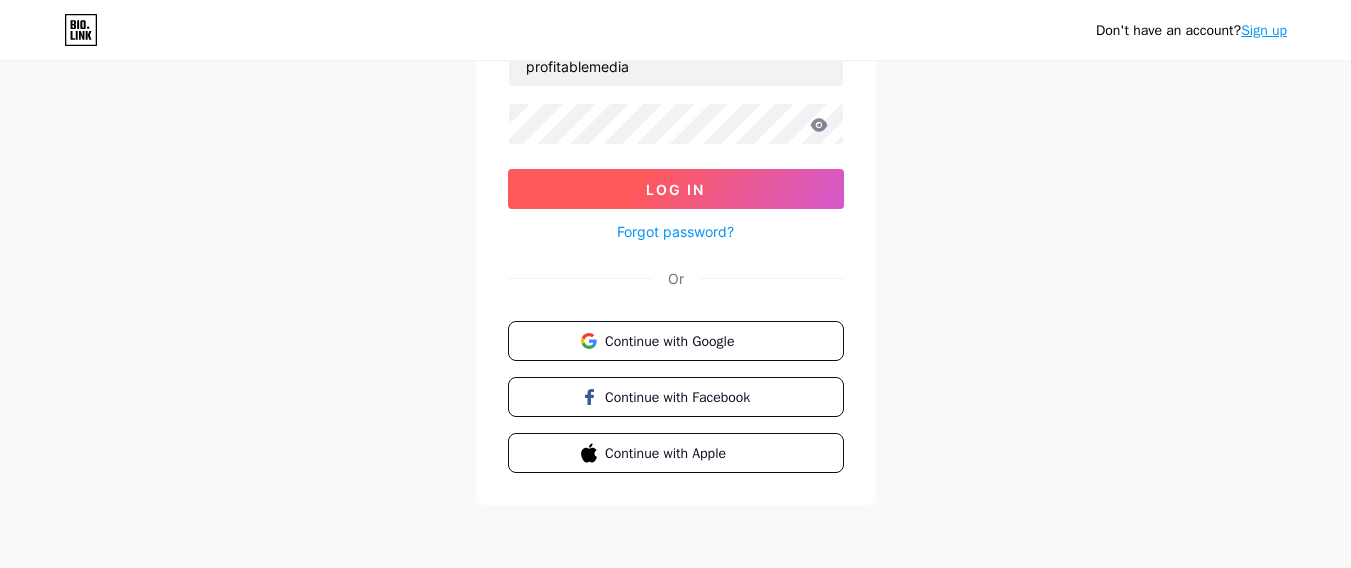 click on "Log In" at bounding box center [676, 189] 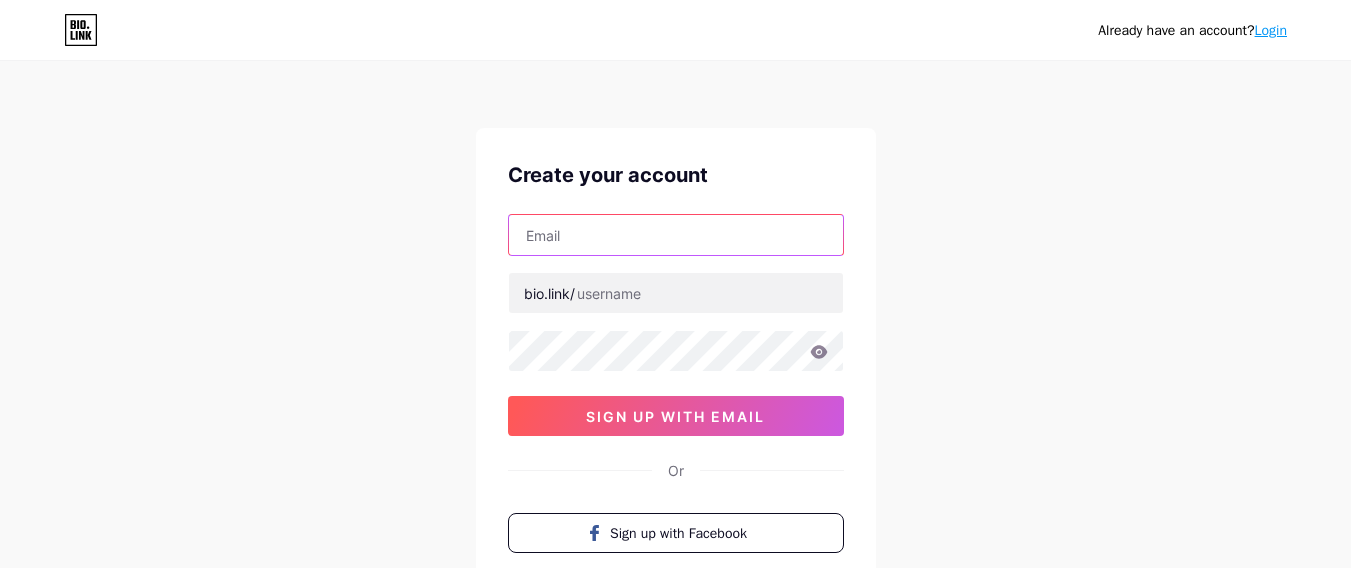 click at bounding box center (676, 235) 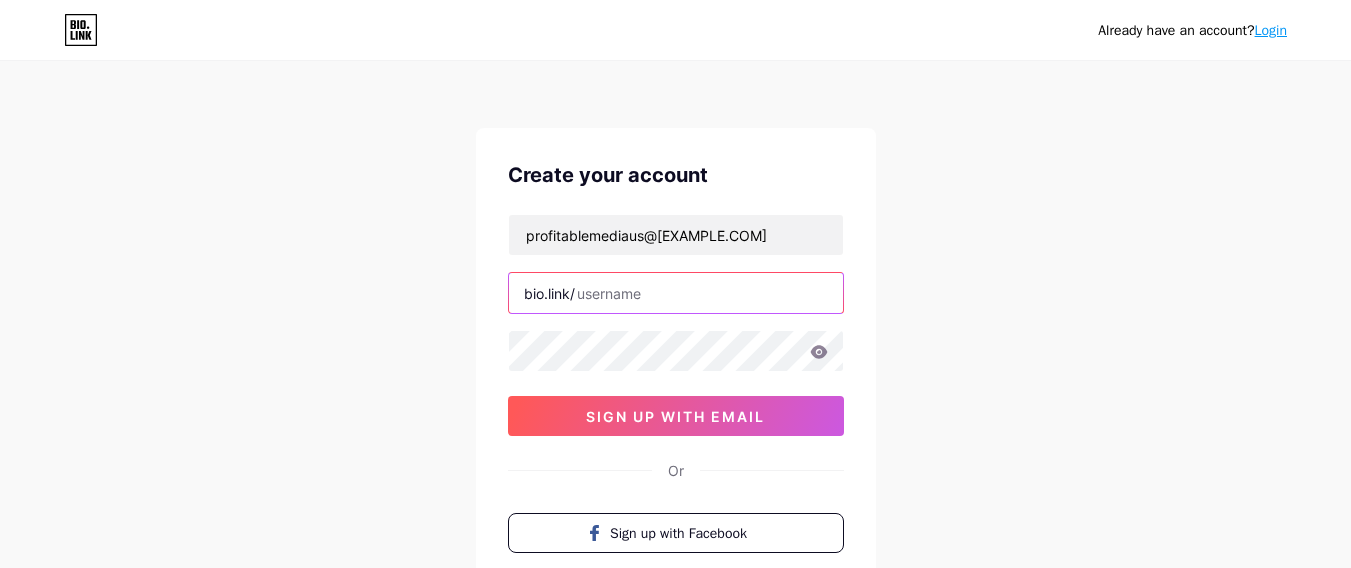 click at bounding box center (676, 293) 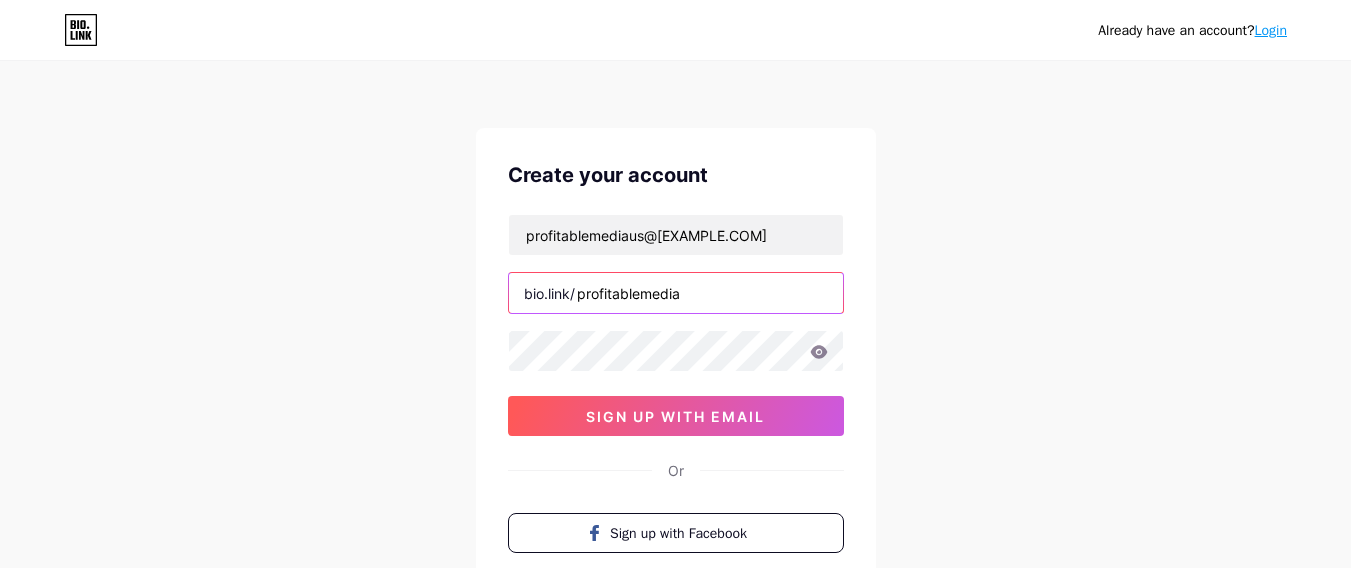 type on "profitablemedia" 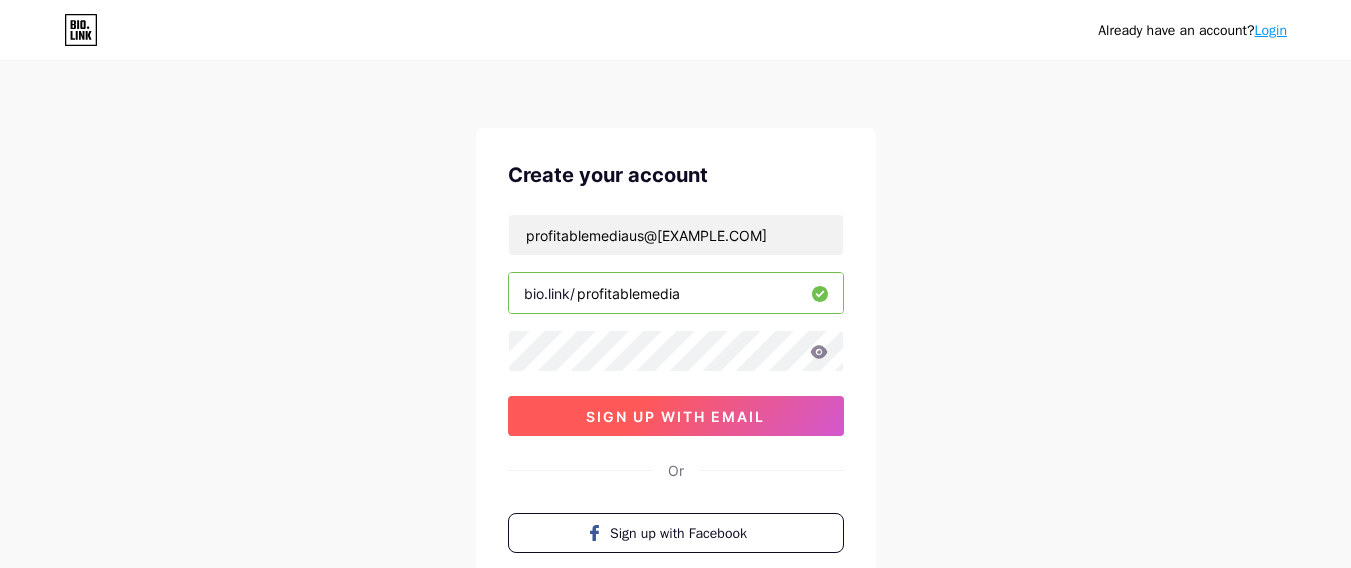 click on "sign up with email" at bounding box center [675, 416] 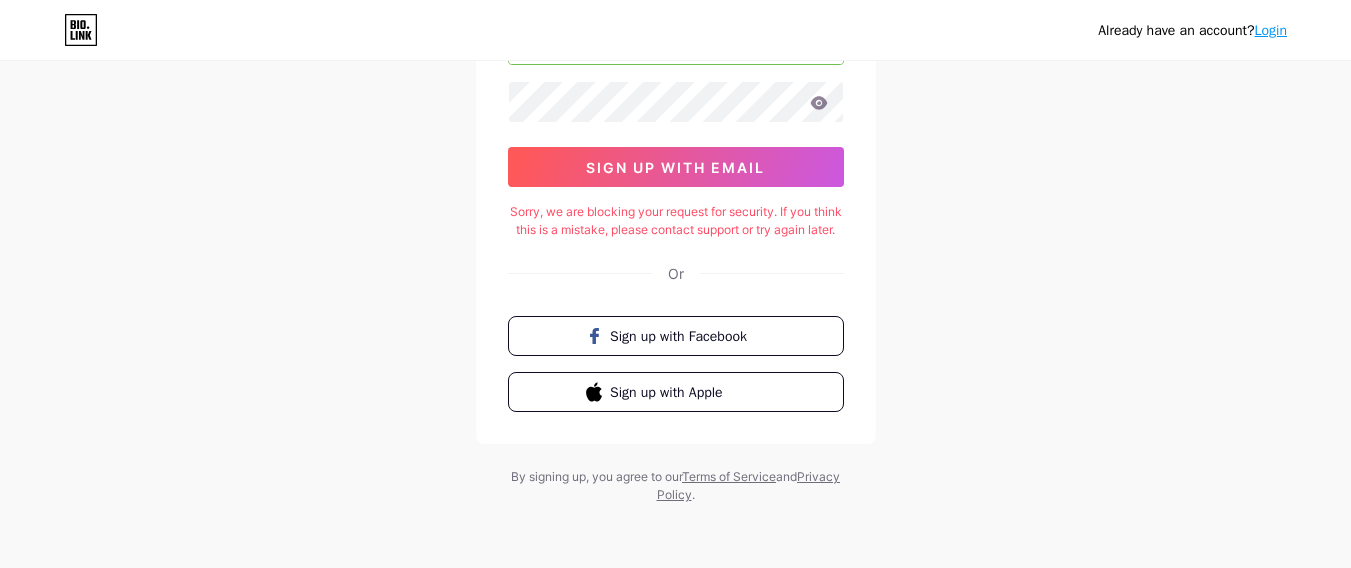 click on "Login" at bounding box center [1271, 30] 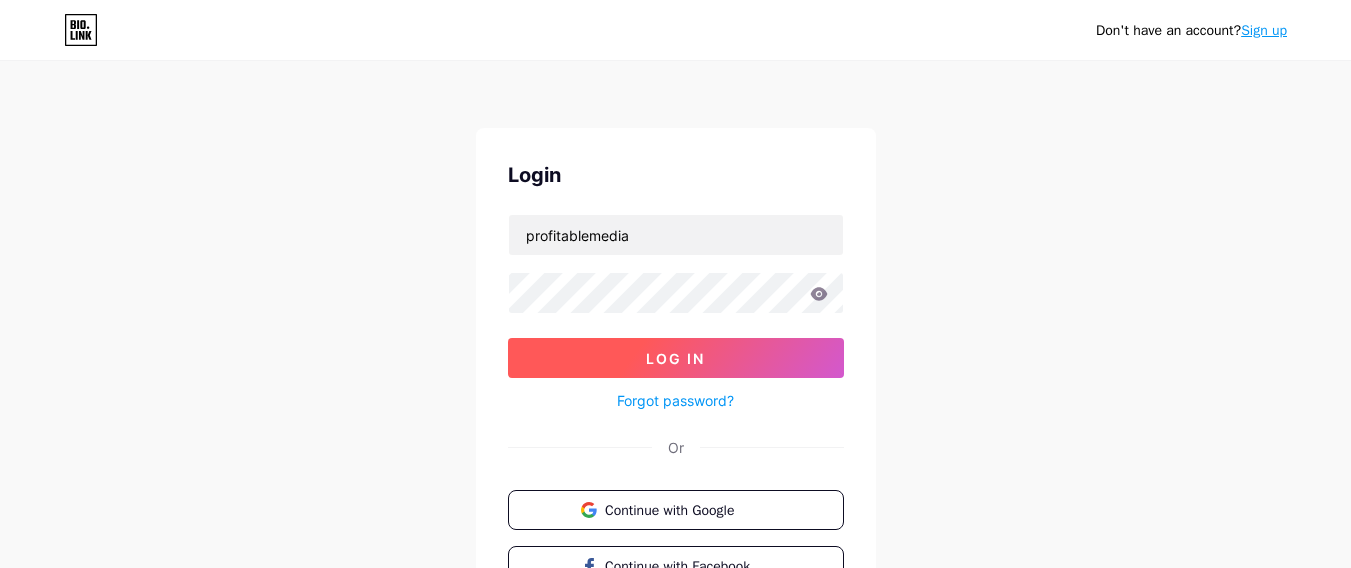 click on "Log In" at bounding box center [676, 358] 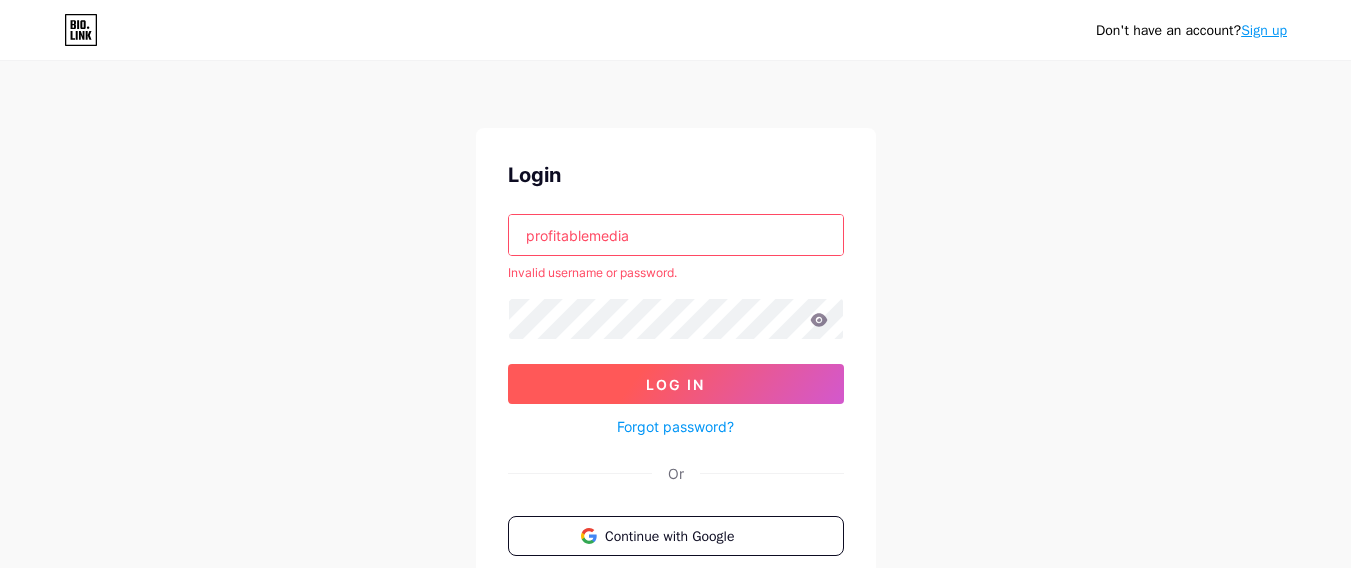 click on "Log In" at bounding box center [676, 384] 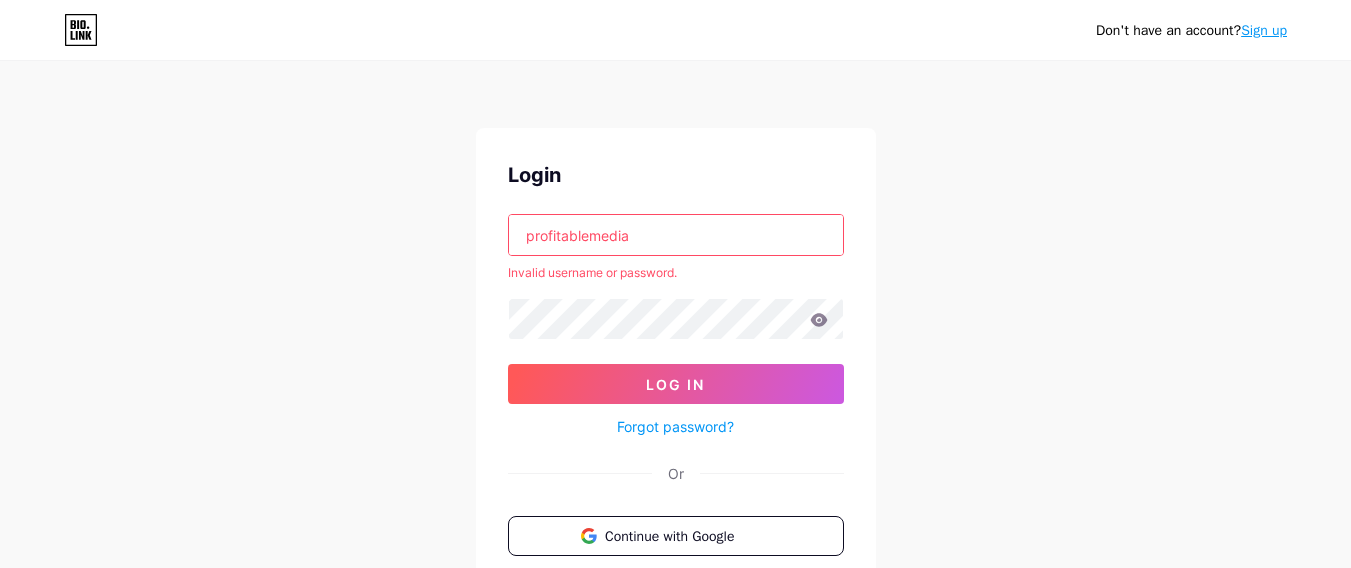 click on "profitablemedia" at bounding box center [676, 235] 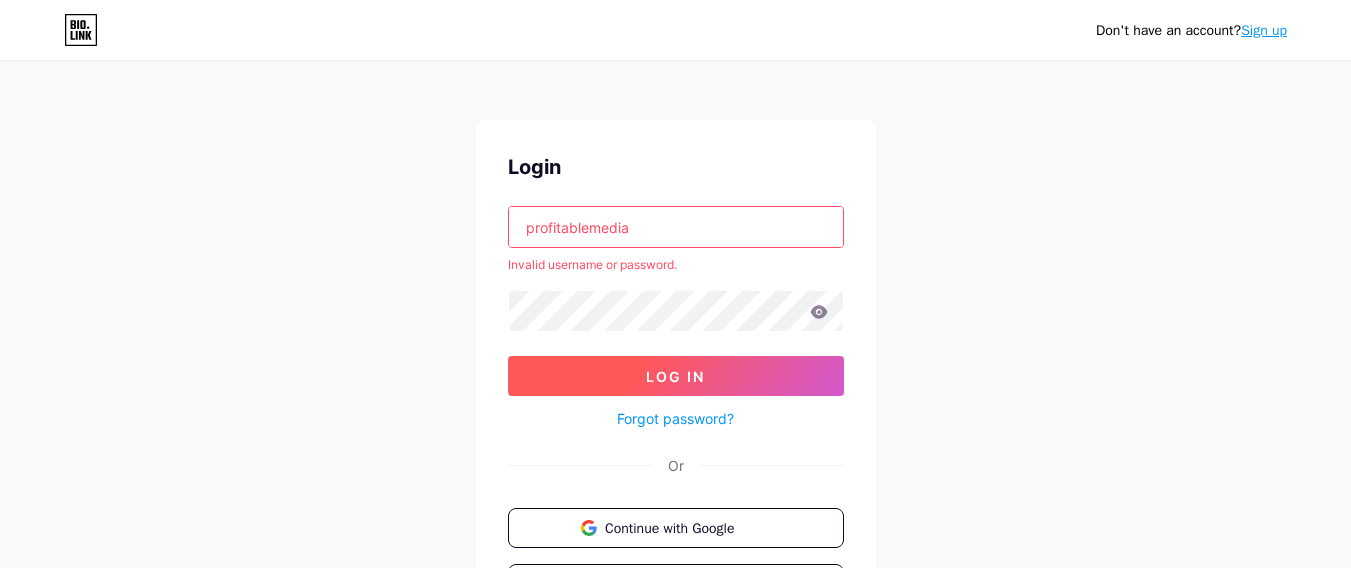 scroll, scrollTop: 0, scrollLeft: 0, axis: both 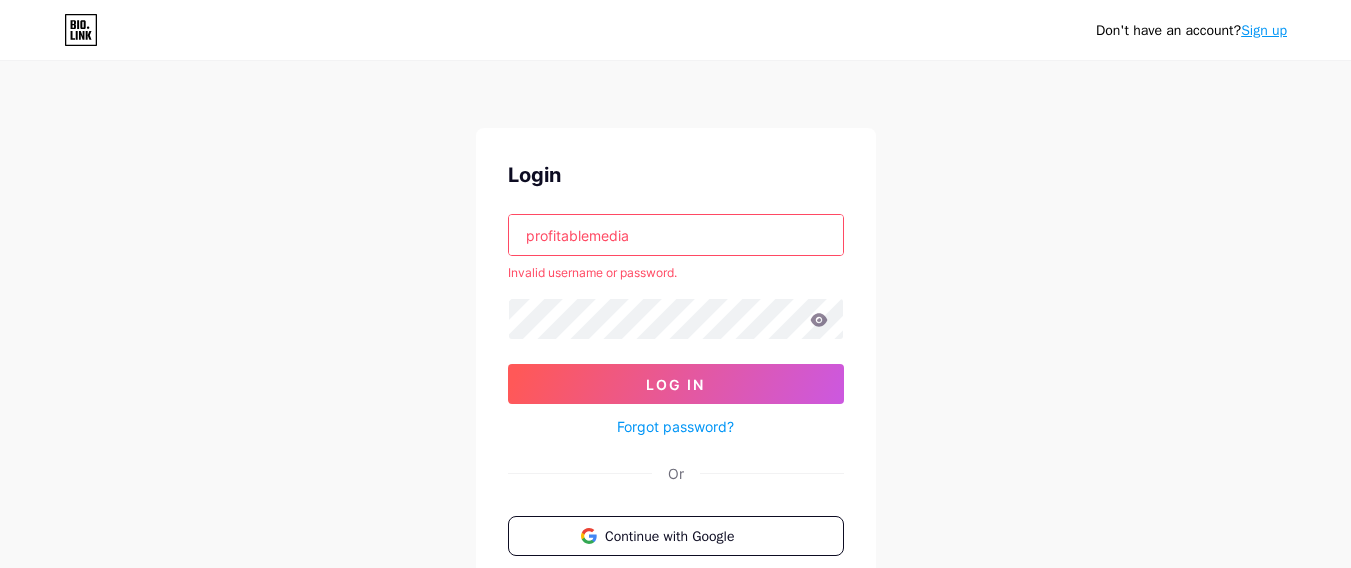 click on "profitablemedia" at bounding box center (676, 235) 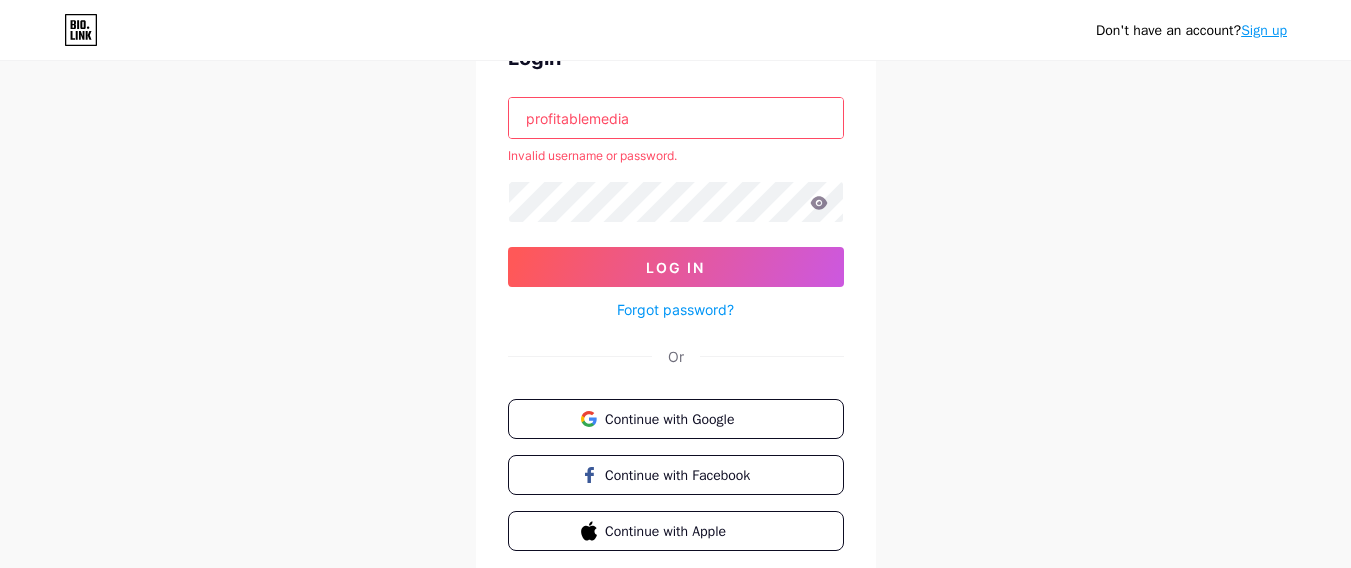 scroll, scrollTop: 75, scrollLeft: 0, axis: vertical 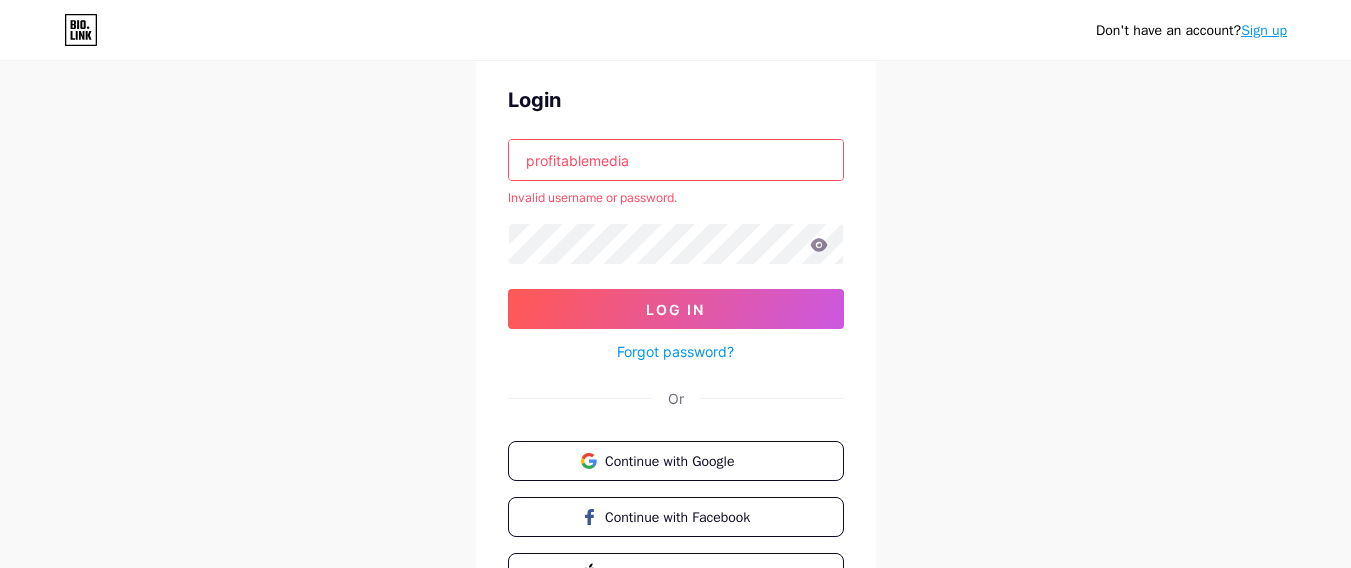 click on "profitablemedia" at bounding box center [676, 160] 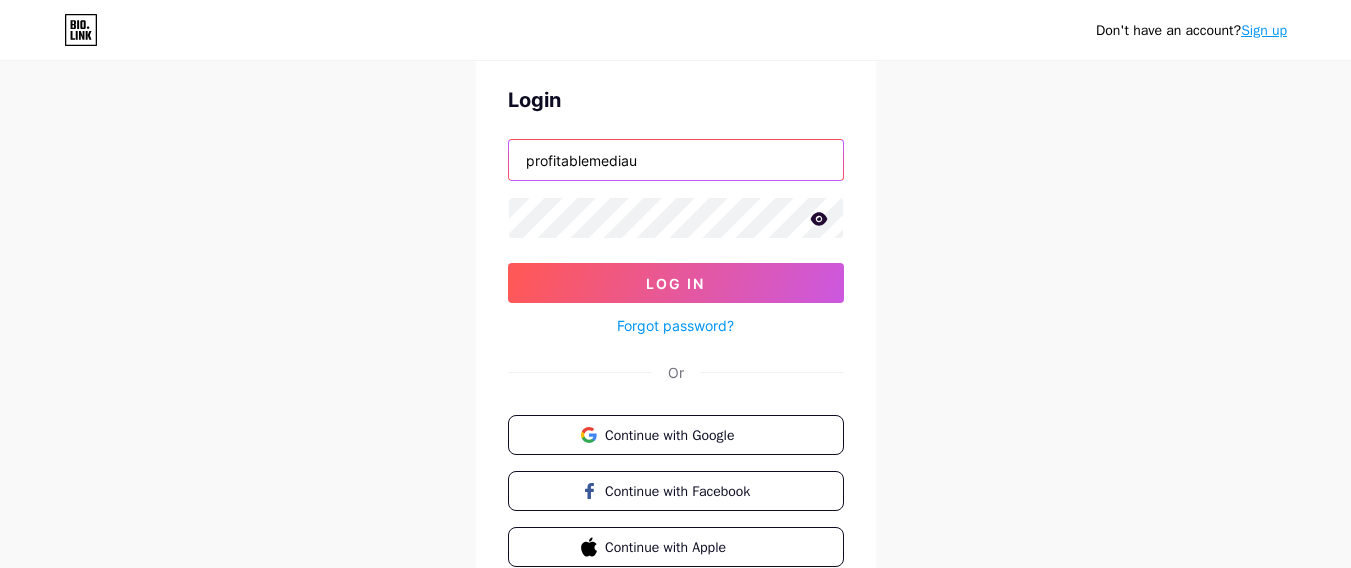 type on "profitablemediaus" 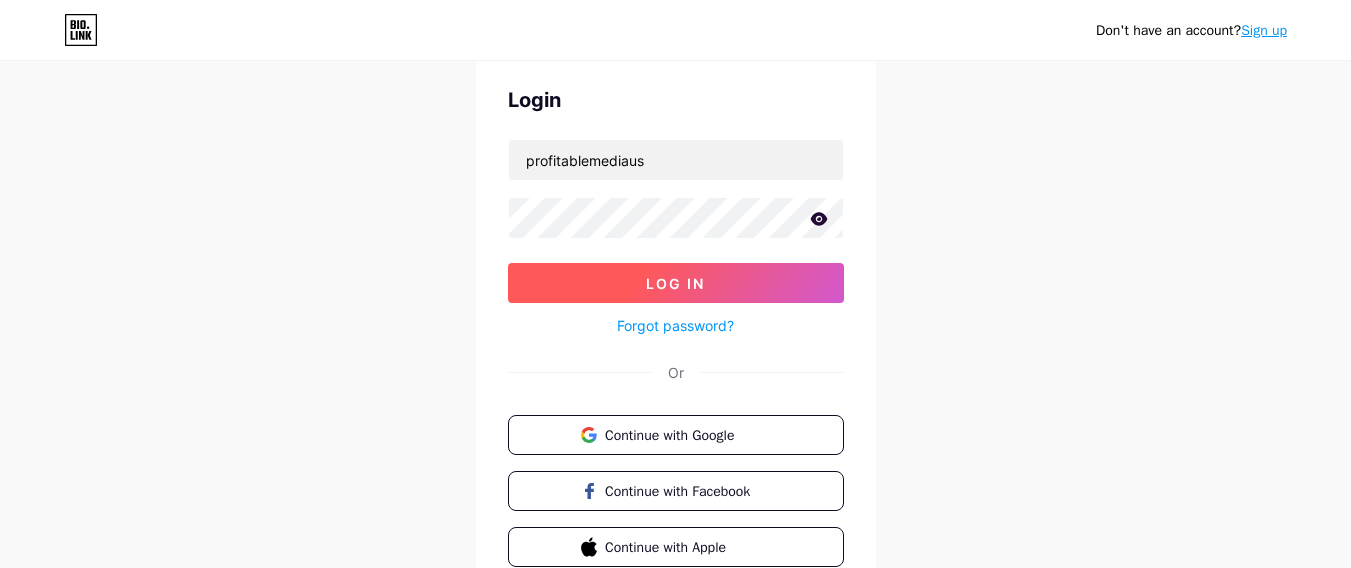 click on "Log In" at bounding box center [676, 283] 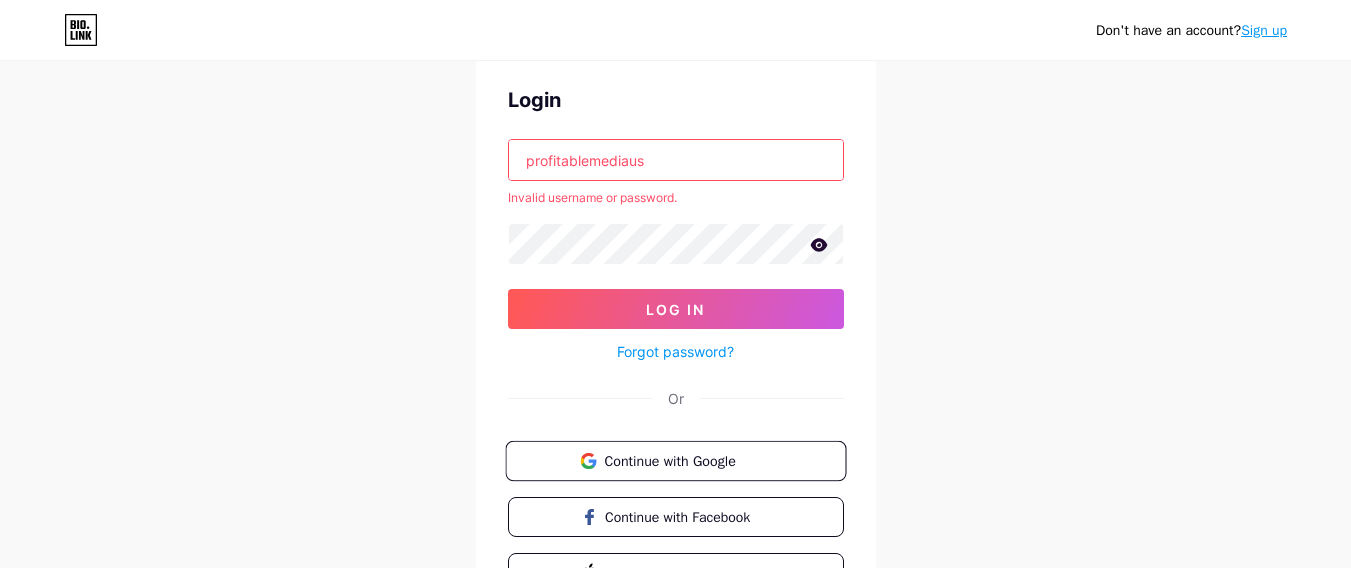 click on "Continue with Google" at bounding box center [687, 460] 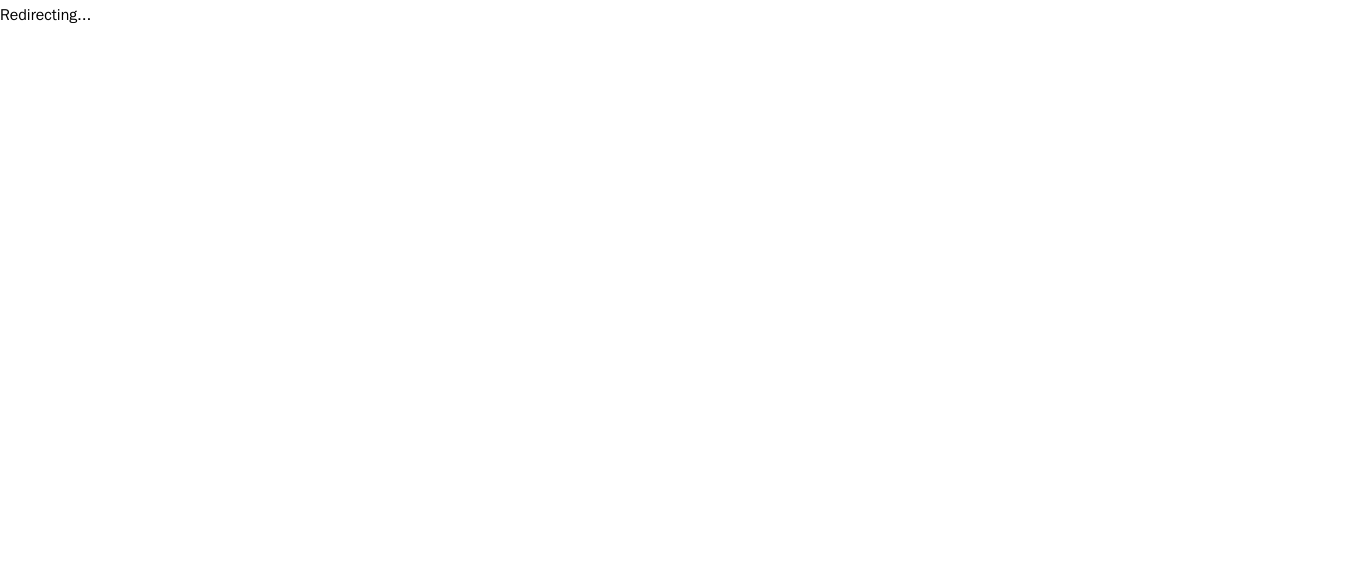 scroll, scrollTop: 0, scrollLeft: 0, axis: both 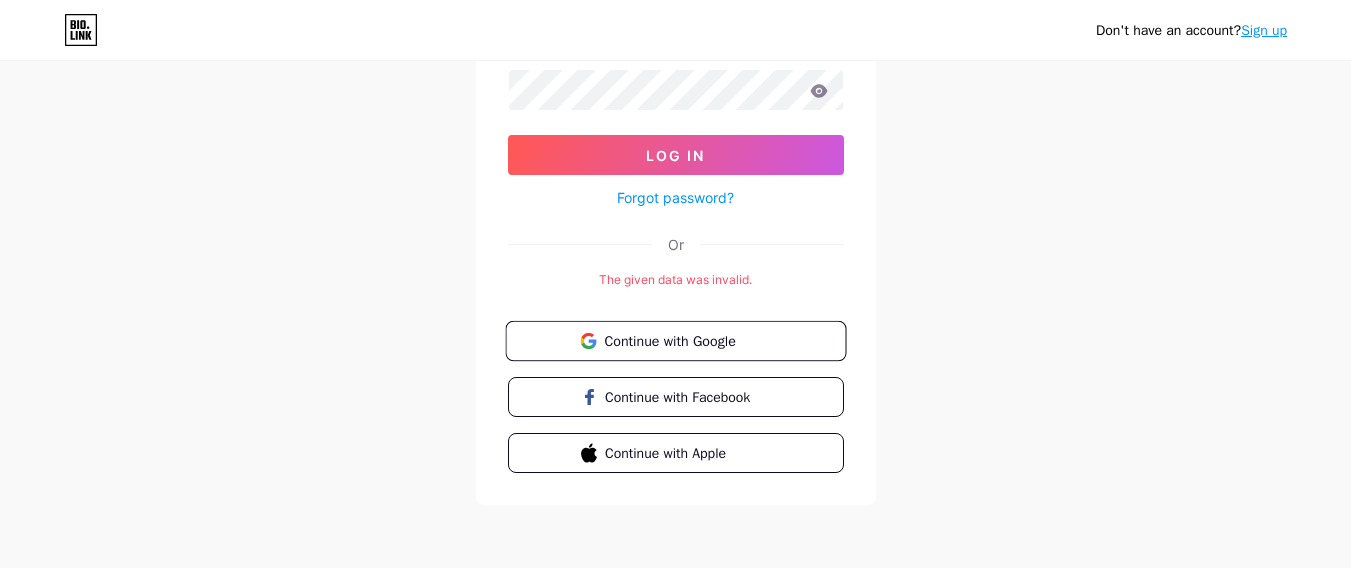 type on "profitablemedia" 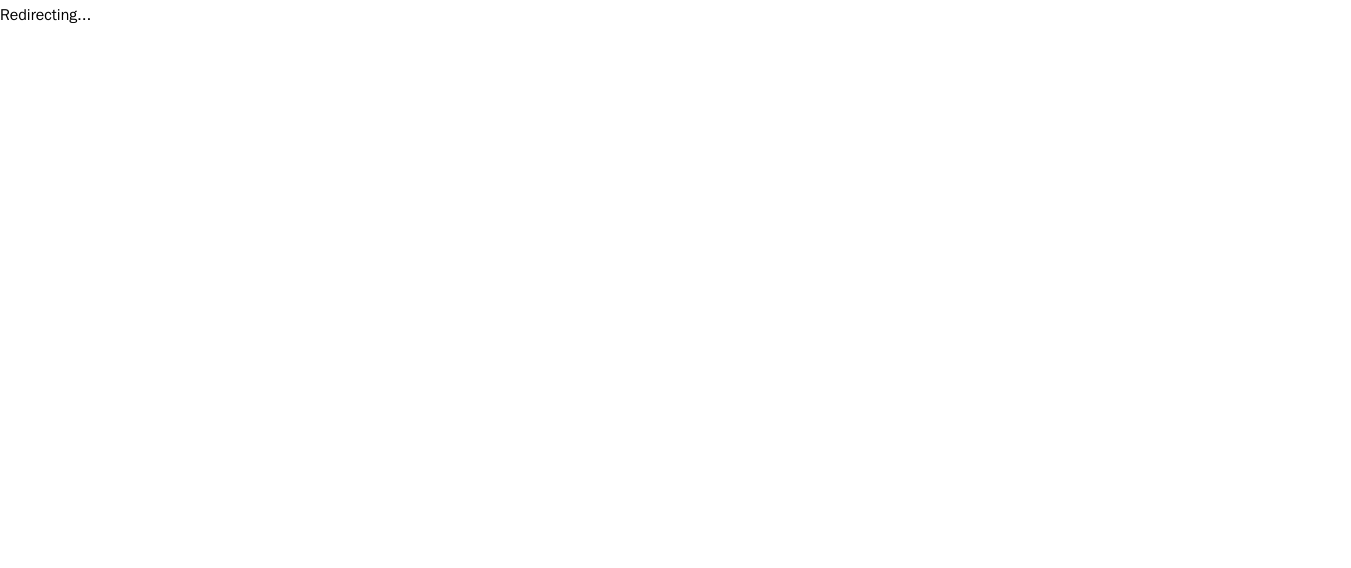 scroll, scrollTop: 0, scrollLeft: 0, axis: both 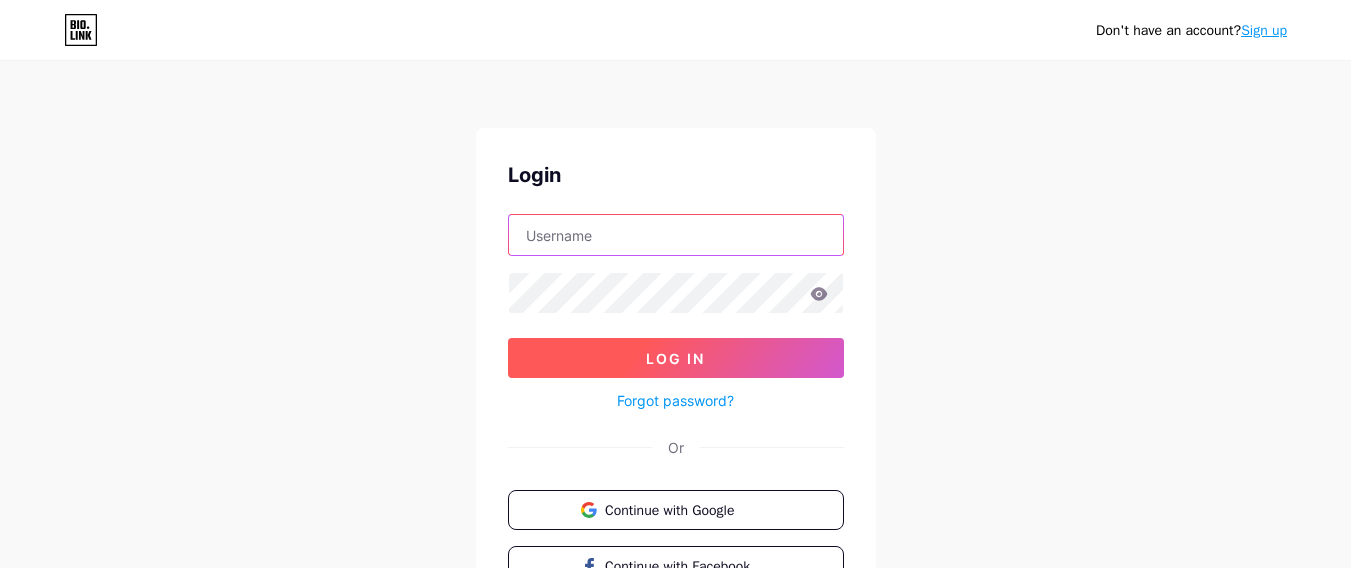 type on "profitablemedia" 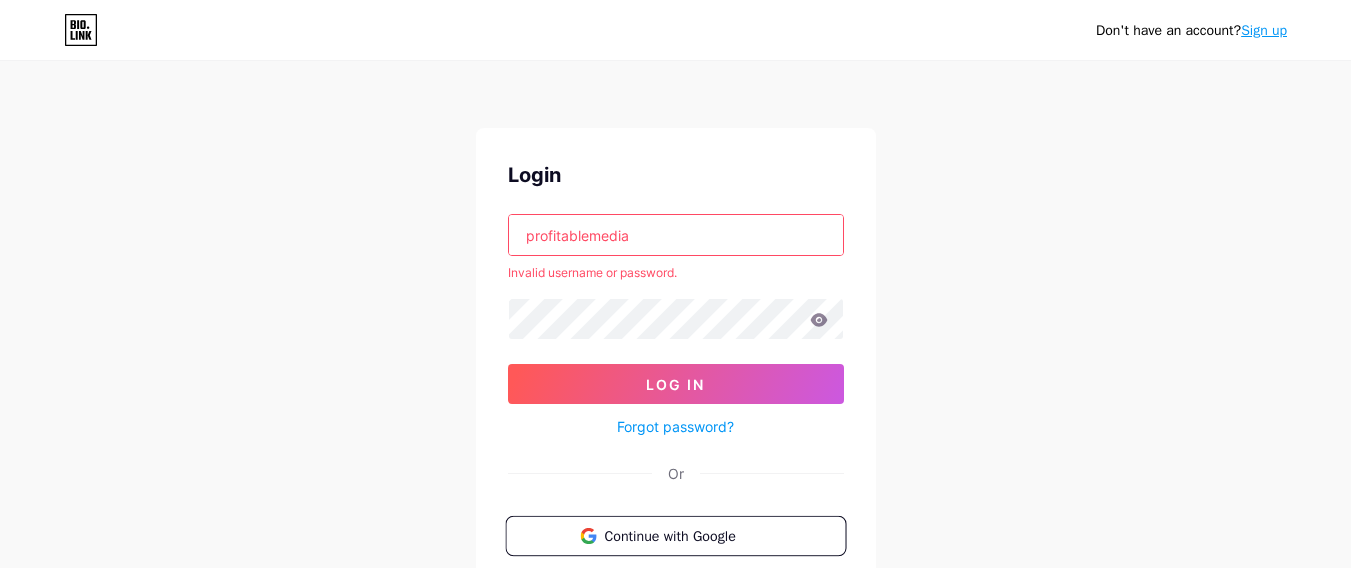 click on "Continue with Google" at bounding box center [687, 535] 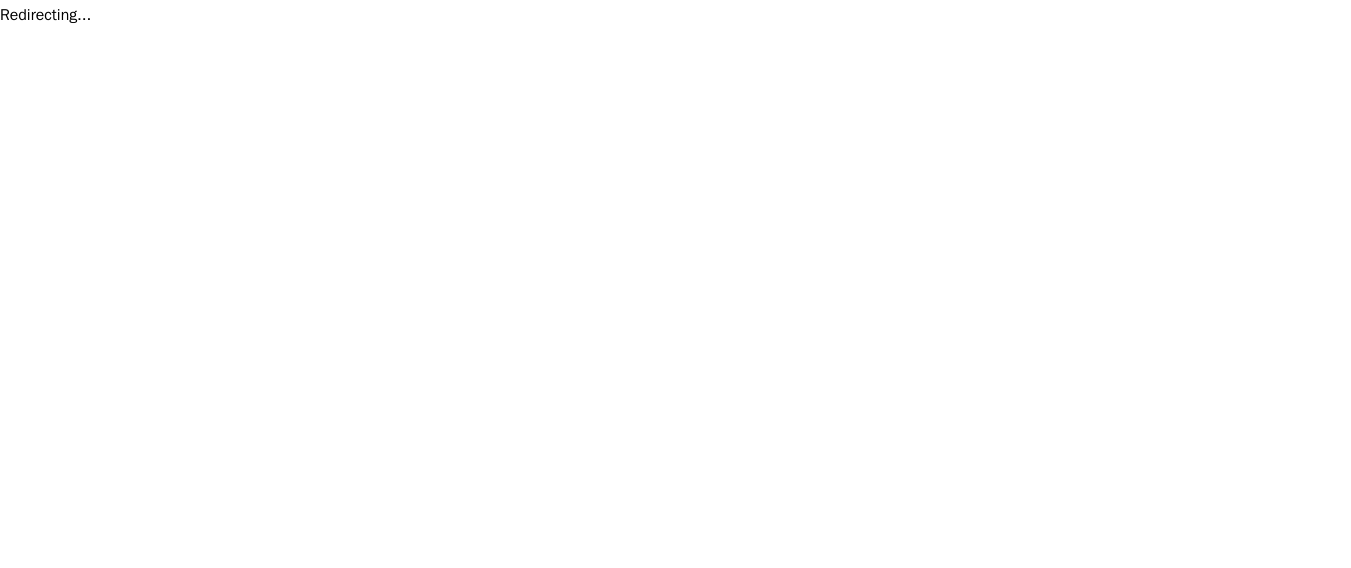 scroll, scrollTop: 0, scrollLeft: 0, axis: both 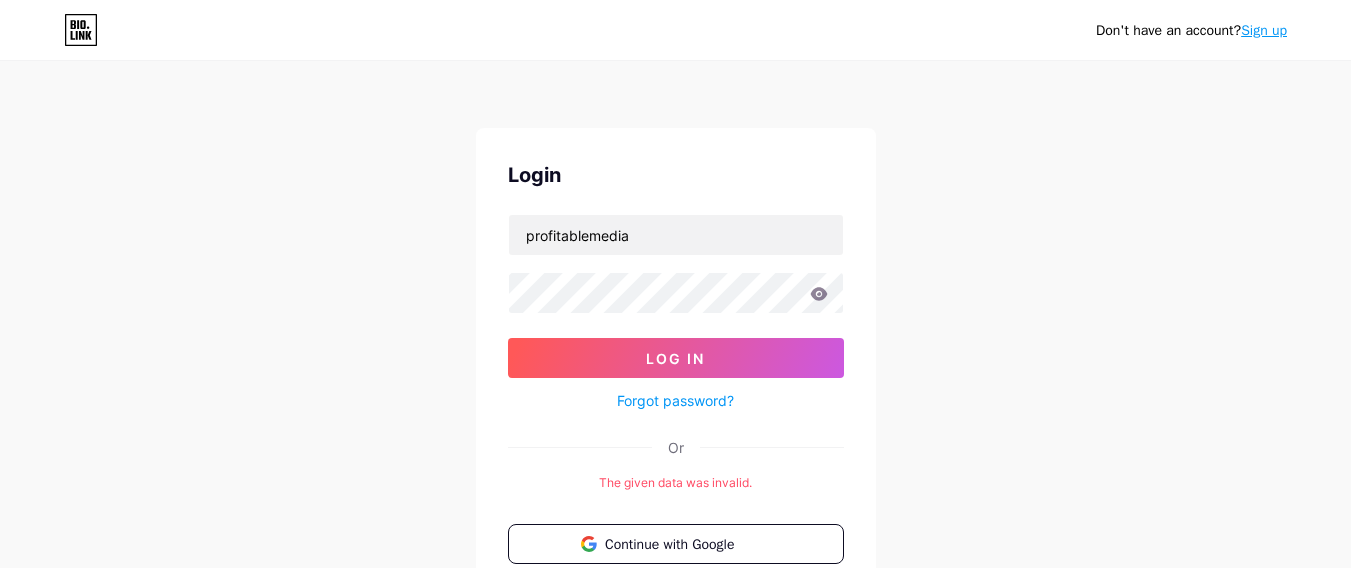 click on "Sign up" at bounding box center (1264, 30) 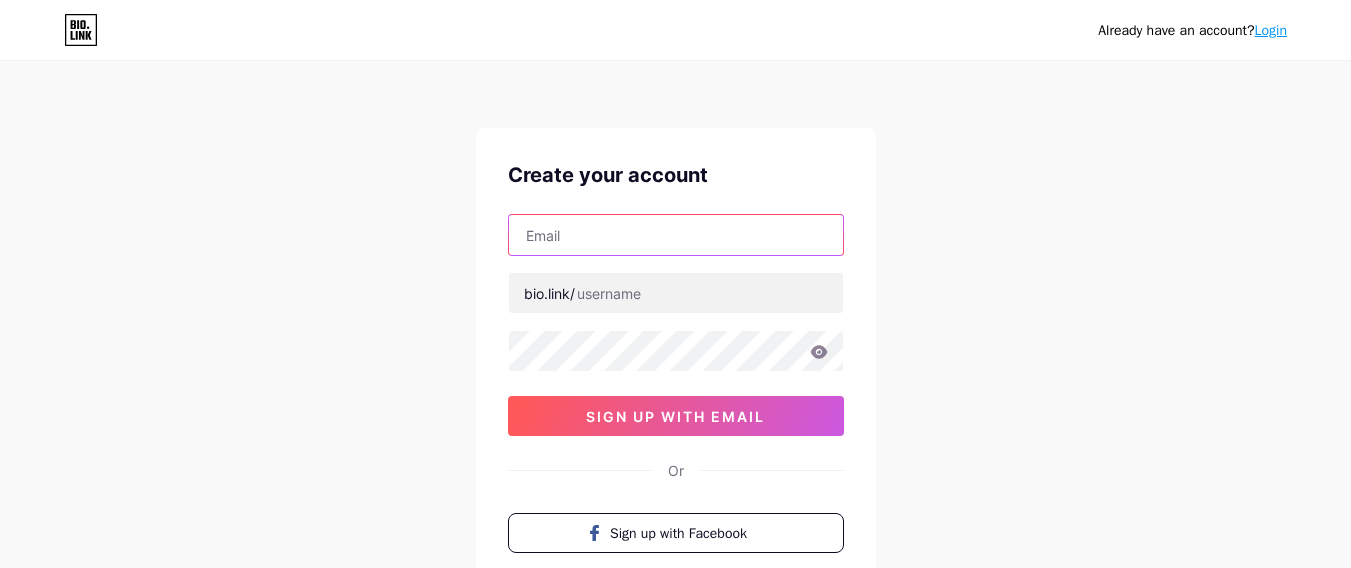 click at bounding box center (676, 235) 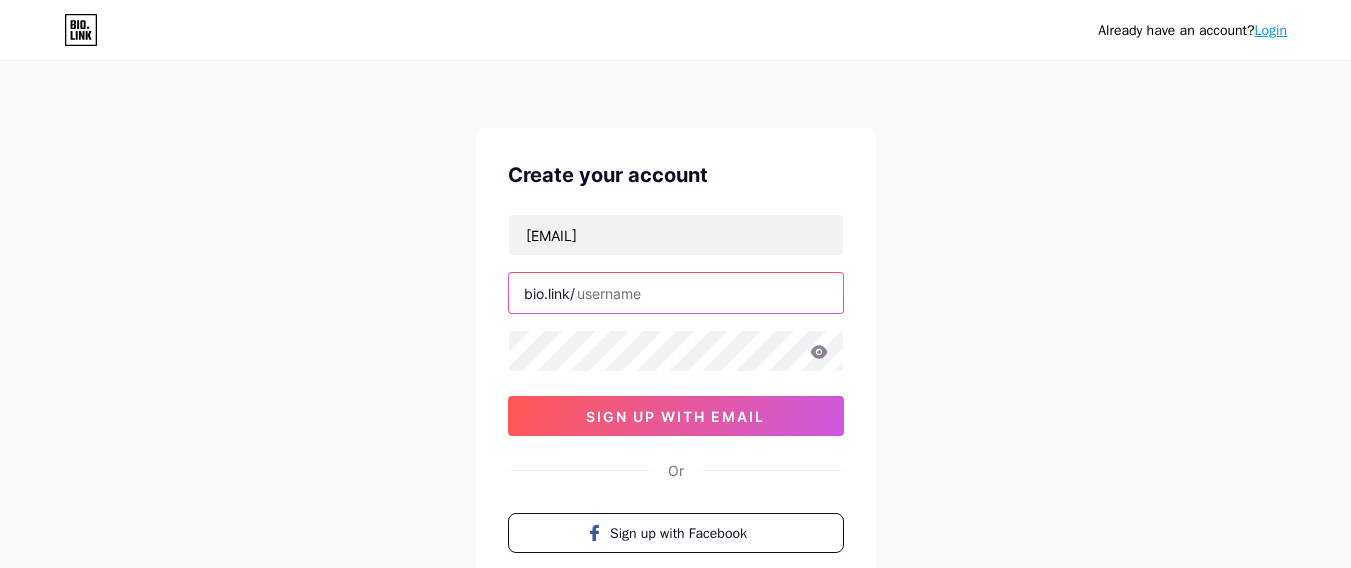 click at bounding box center (676, 293) 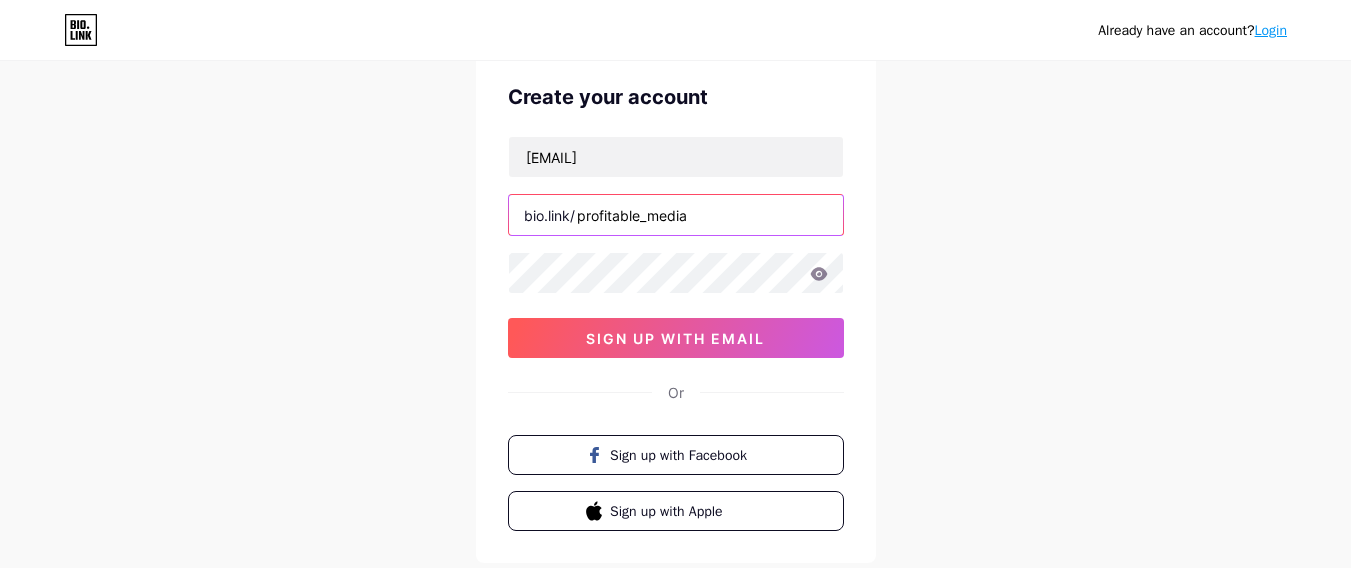 scroll, scrollTop: 120, scrollLeft: 0, axis: vertical 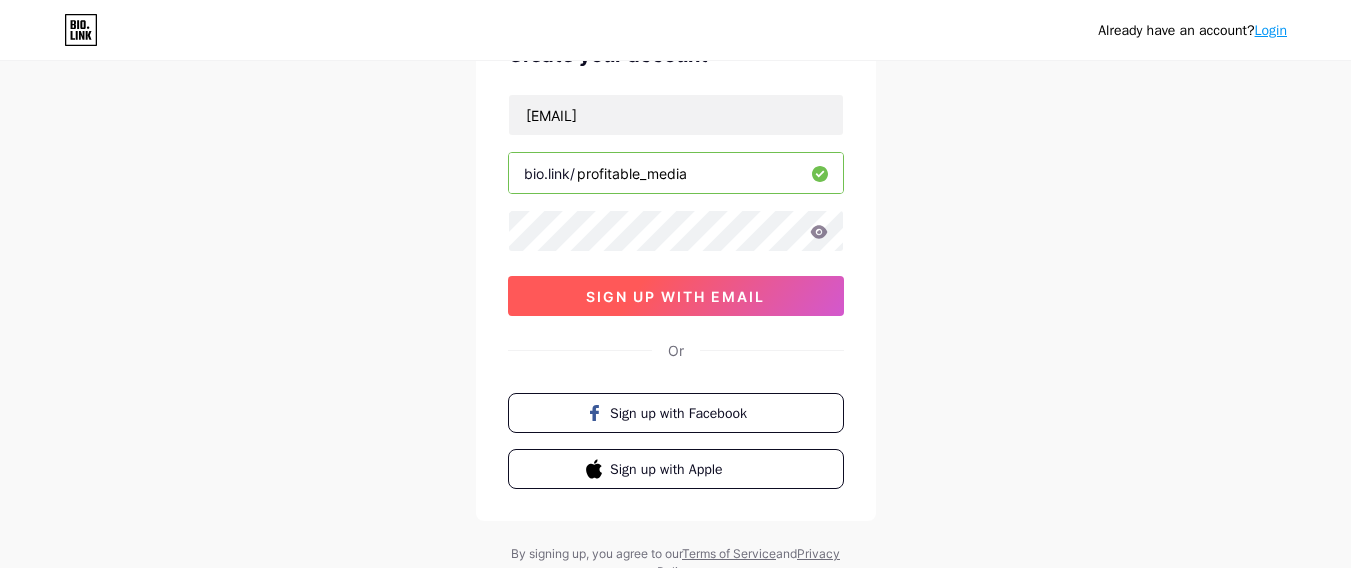 type on "profitable_media" 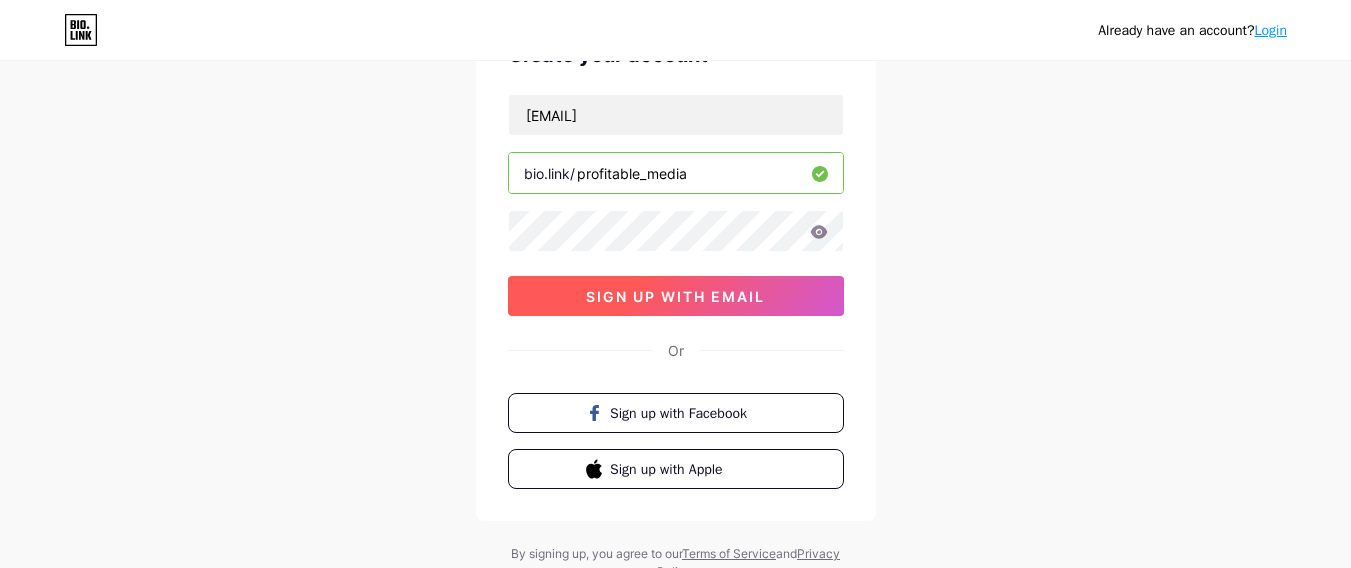 click on "sign up with email" at bounding box center (675, 296) 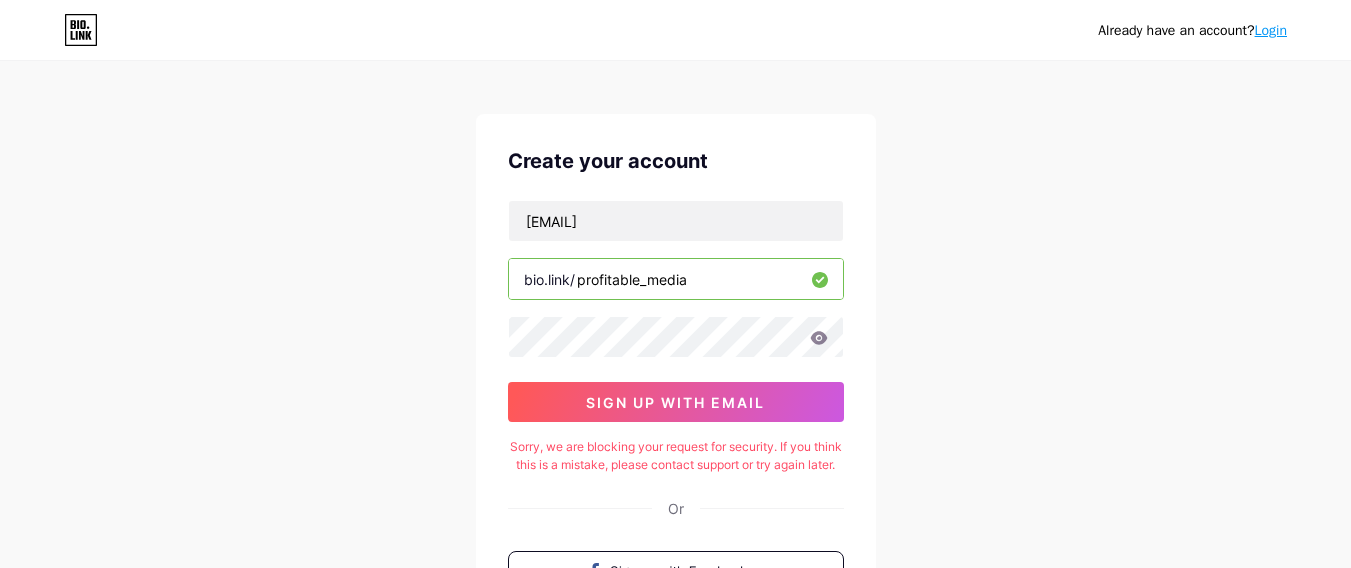 scroll, scrollTop: 0, scrollLeft: 0, axis: both 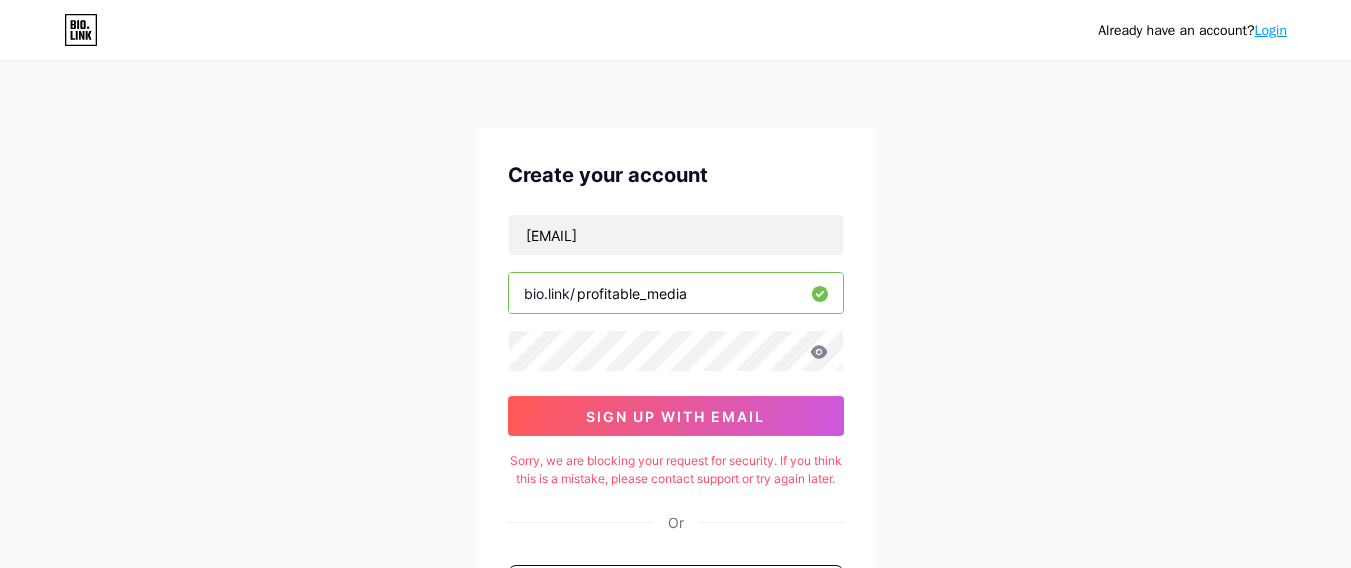 click on "Login" at bounding box center [1271, 30] 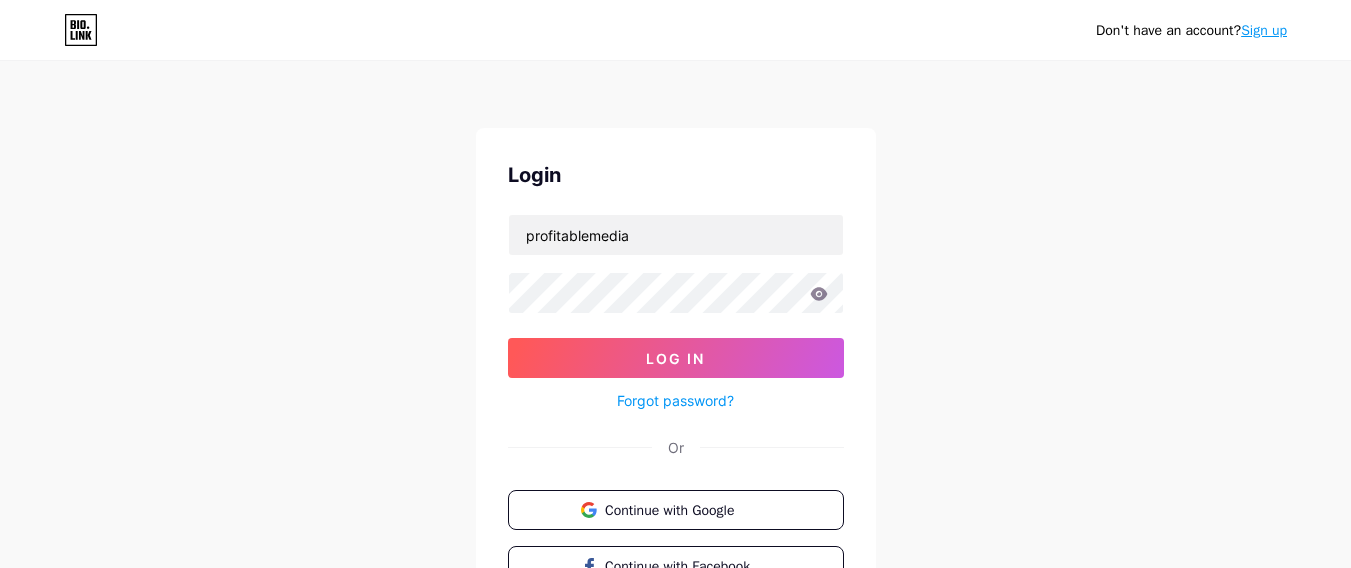 click at bounding box center (819, 294) 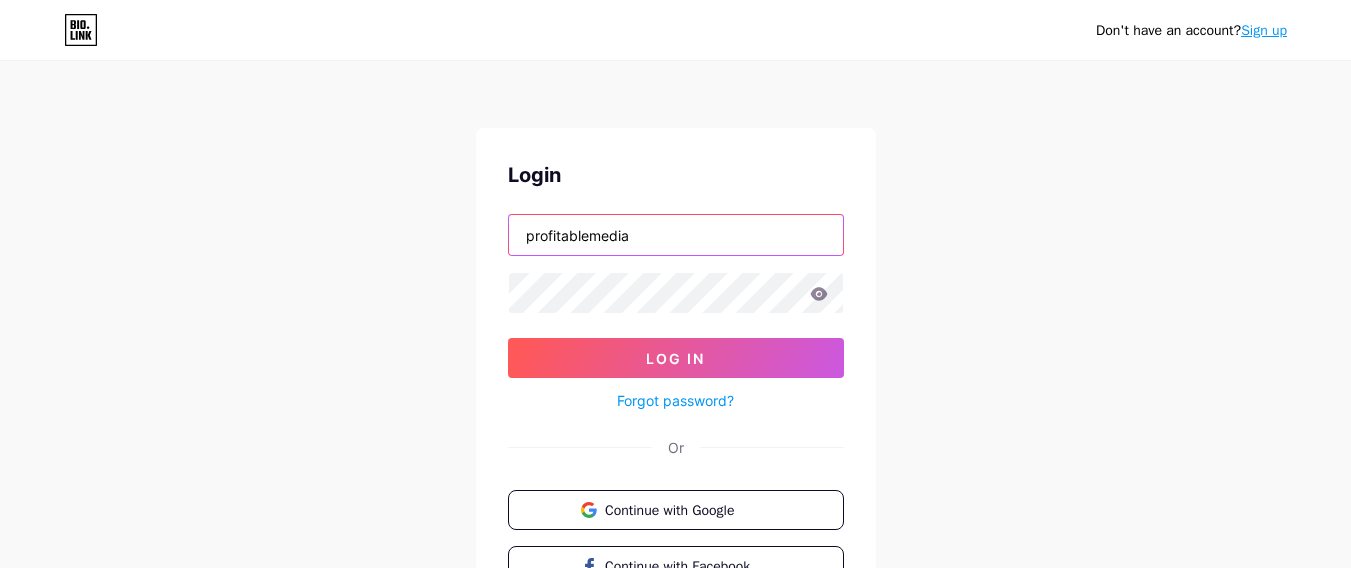 click on "profitablemedia" at bounding box center [676, 235] 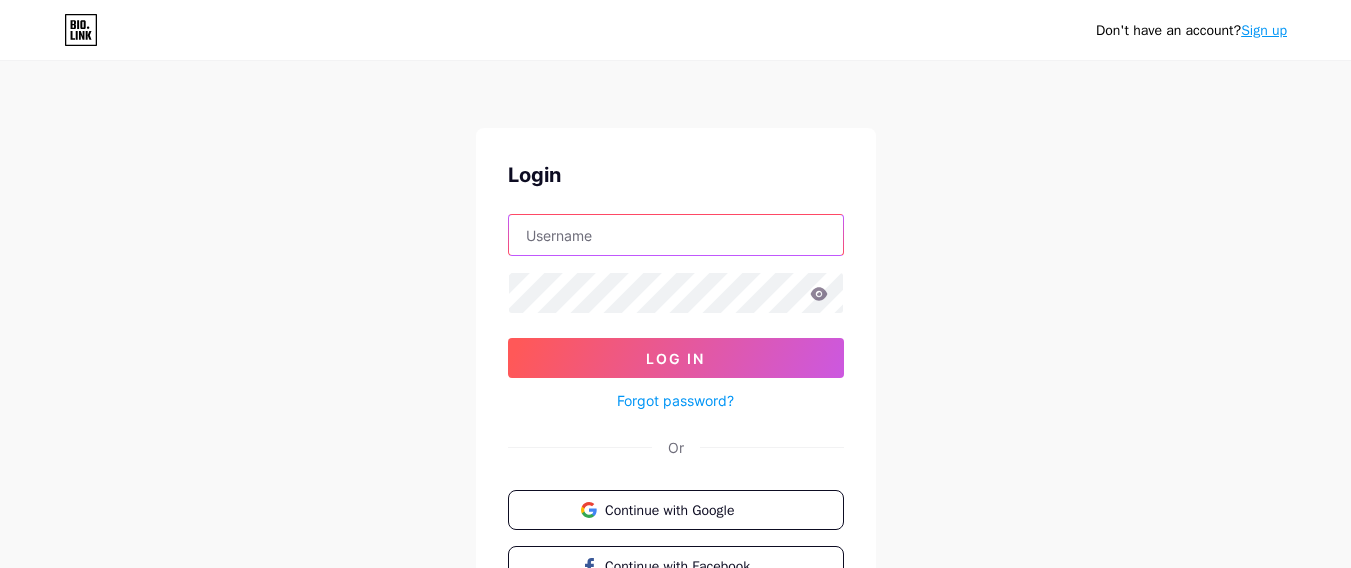 paste on "Profitable_Media" 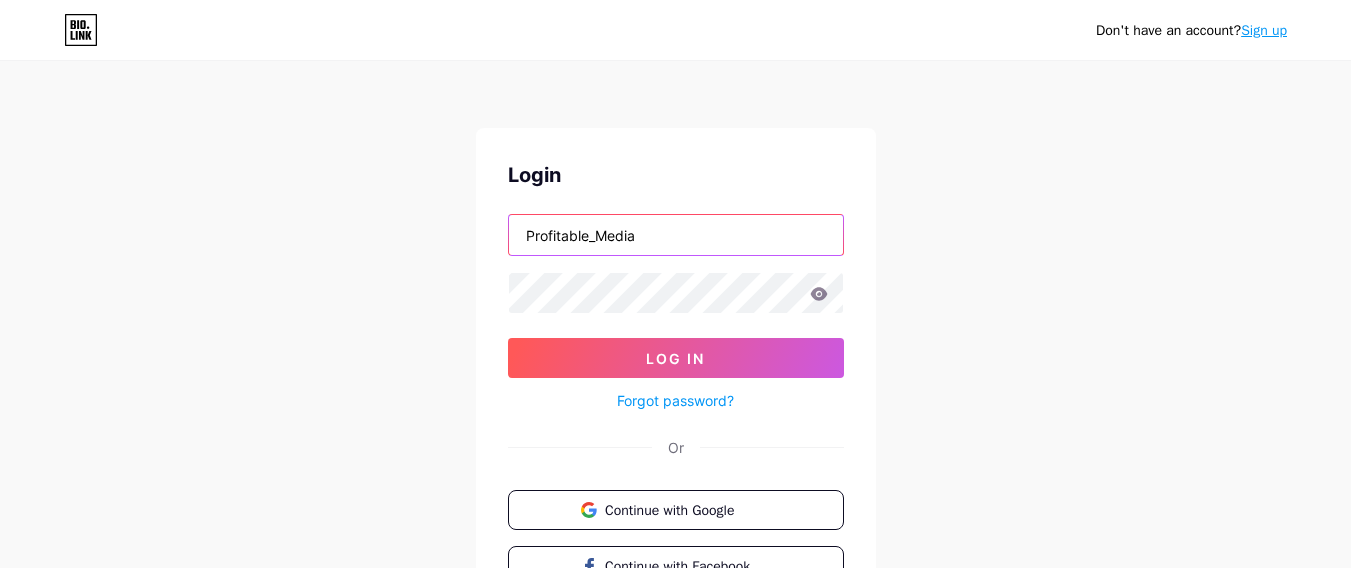 type on "Profitable_Media" 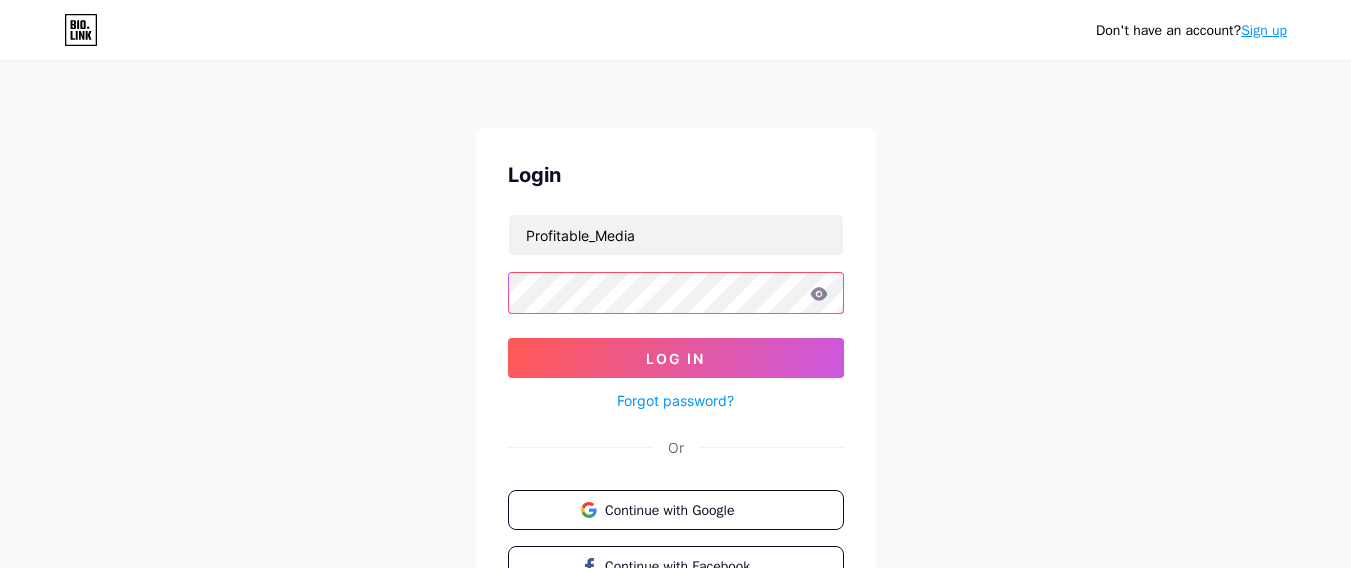 click on "Login     Profitable_Media               Log In
Forgot password?
Or       Continue with Google     Continue with Facebook
Continue with Apple" at bounding box center [676, 401] 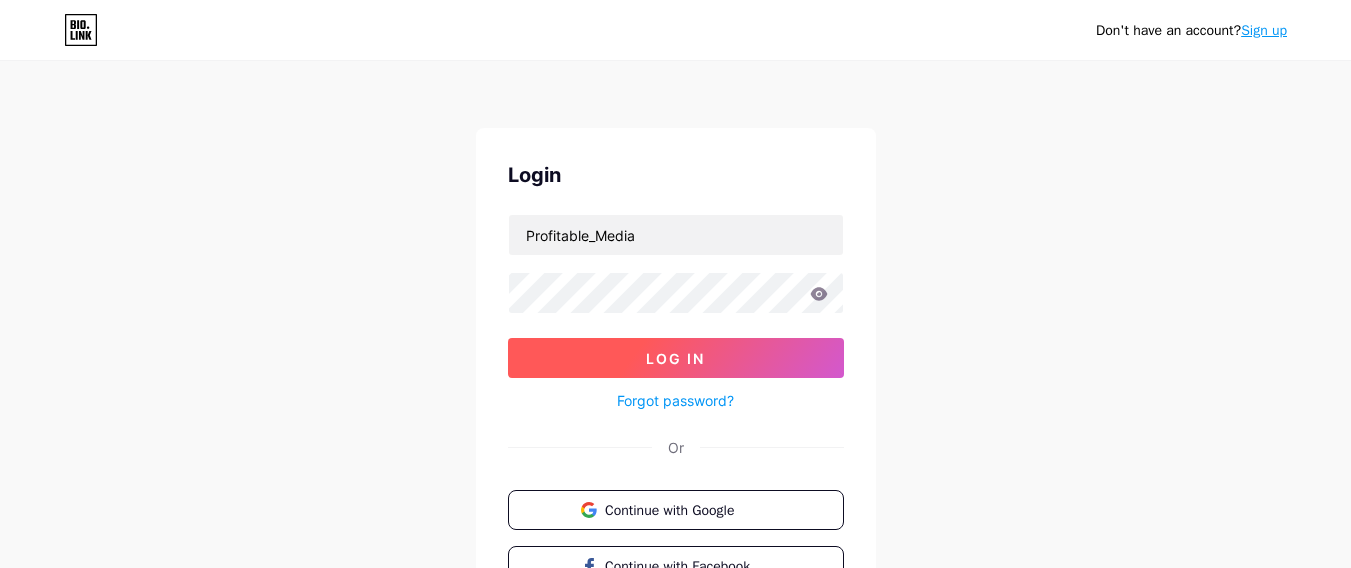 click on "Log In" at bounding box center [676, 358] 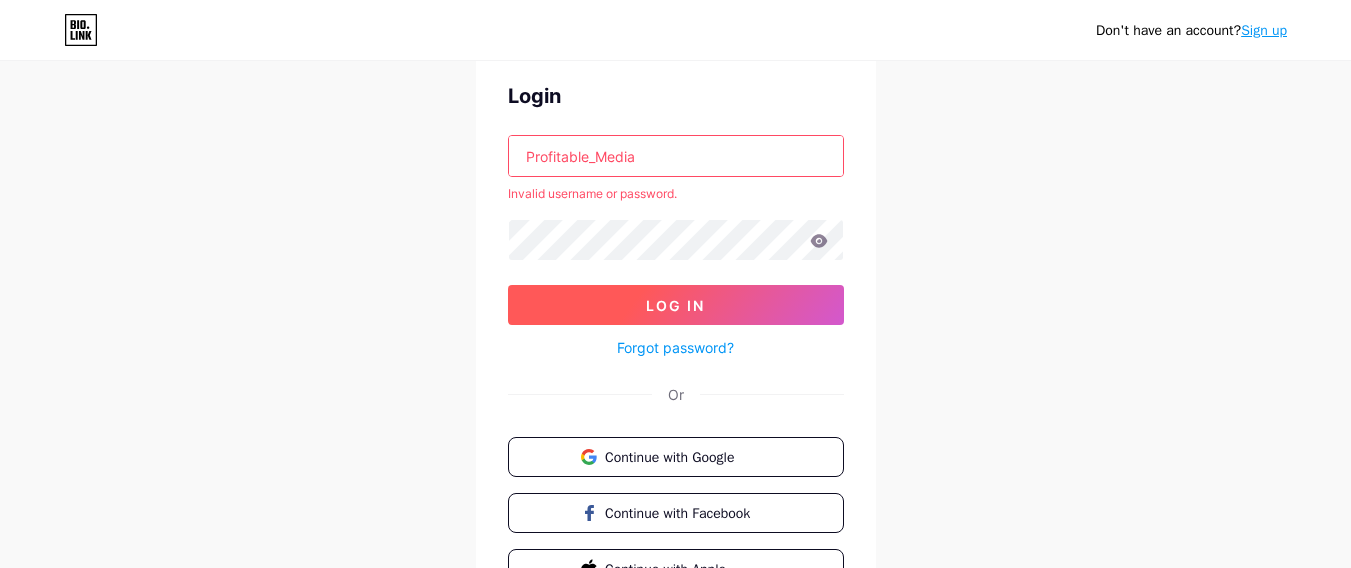 scroll, scrollTop: 195, scrollLeft: 0, axis: vertical 